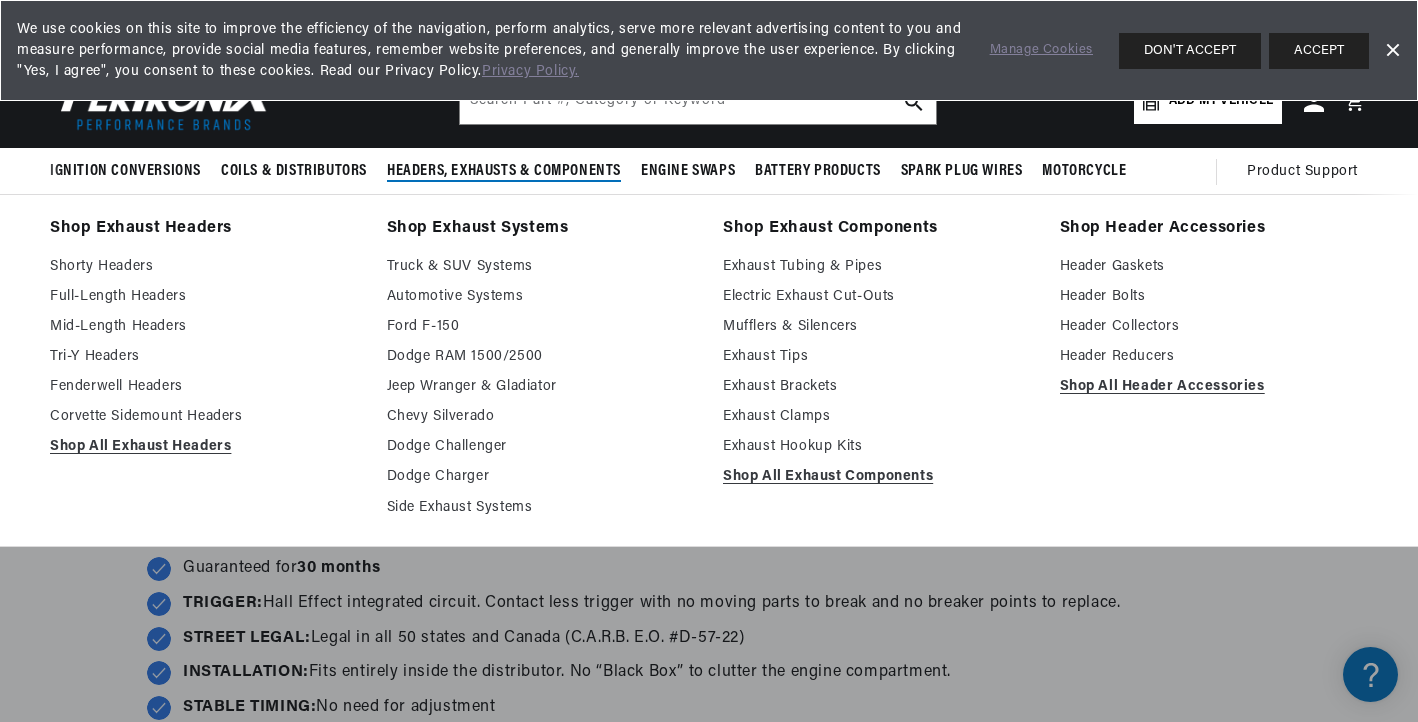 scroll, scrollTop: 31, scrollLeft: 0, axis: vertical 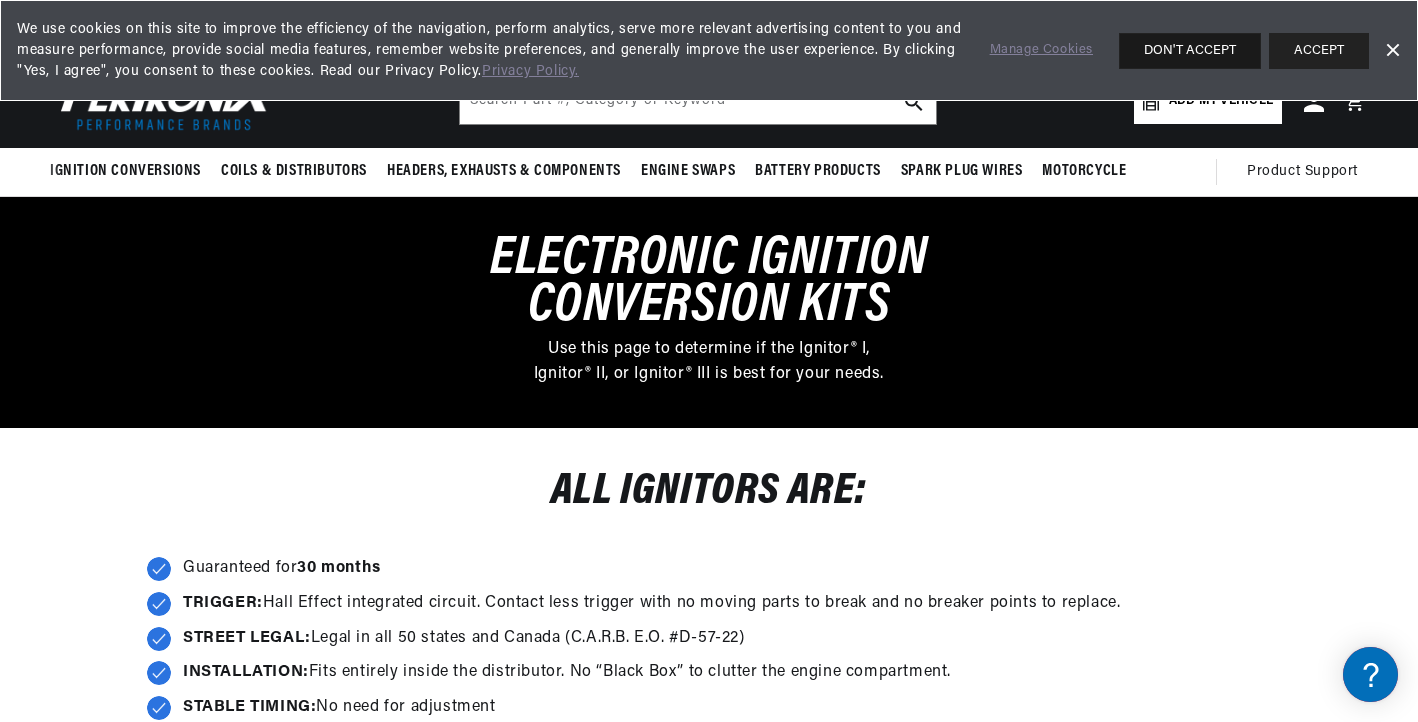 click on "DON'T ACCEPT" at bounding box center (1190, 51) 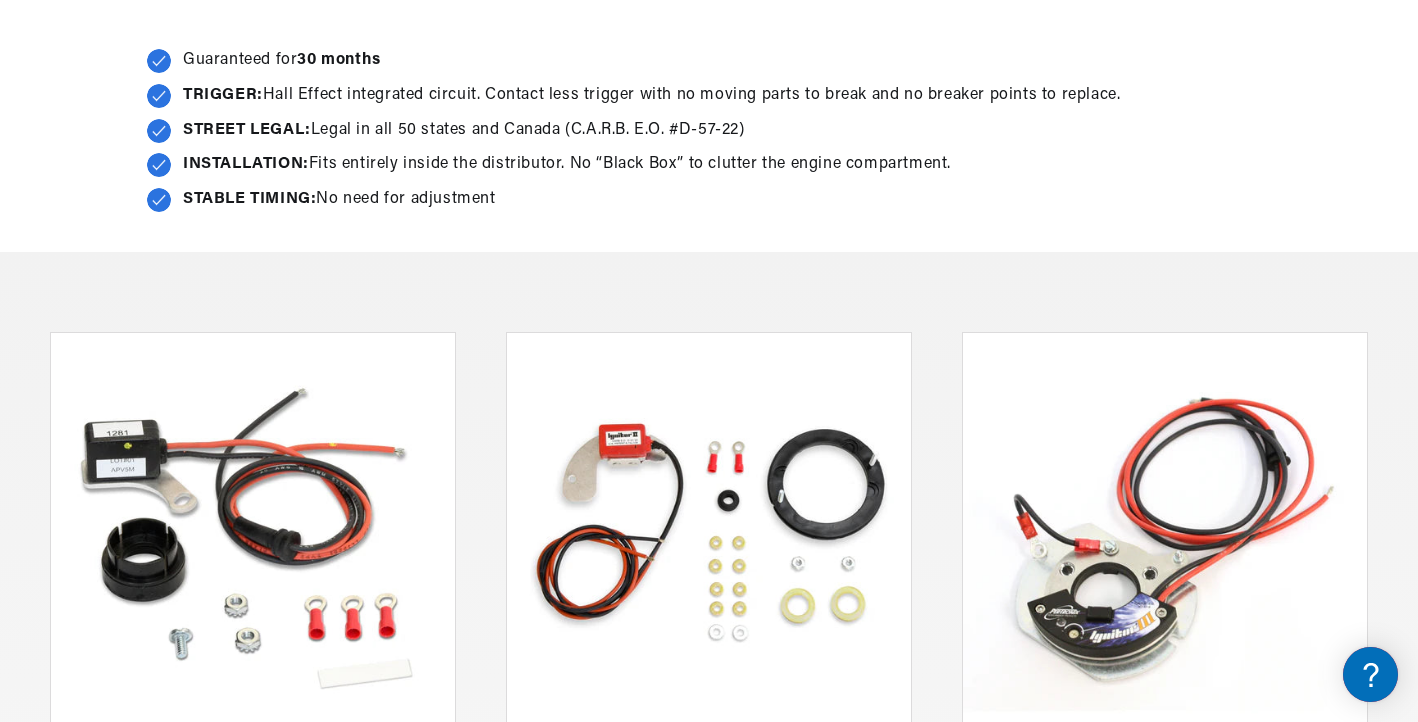 scroll, scrollTop: 553, scrollLeft: 0, axis: vertical 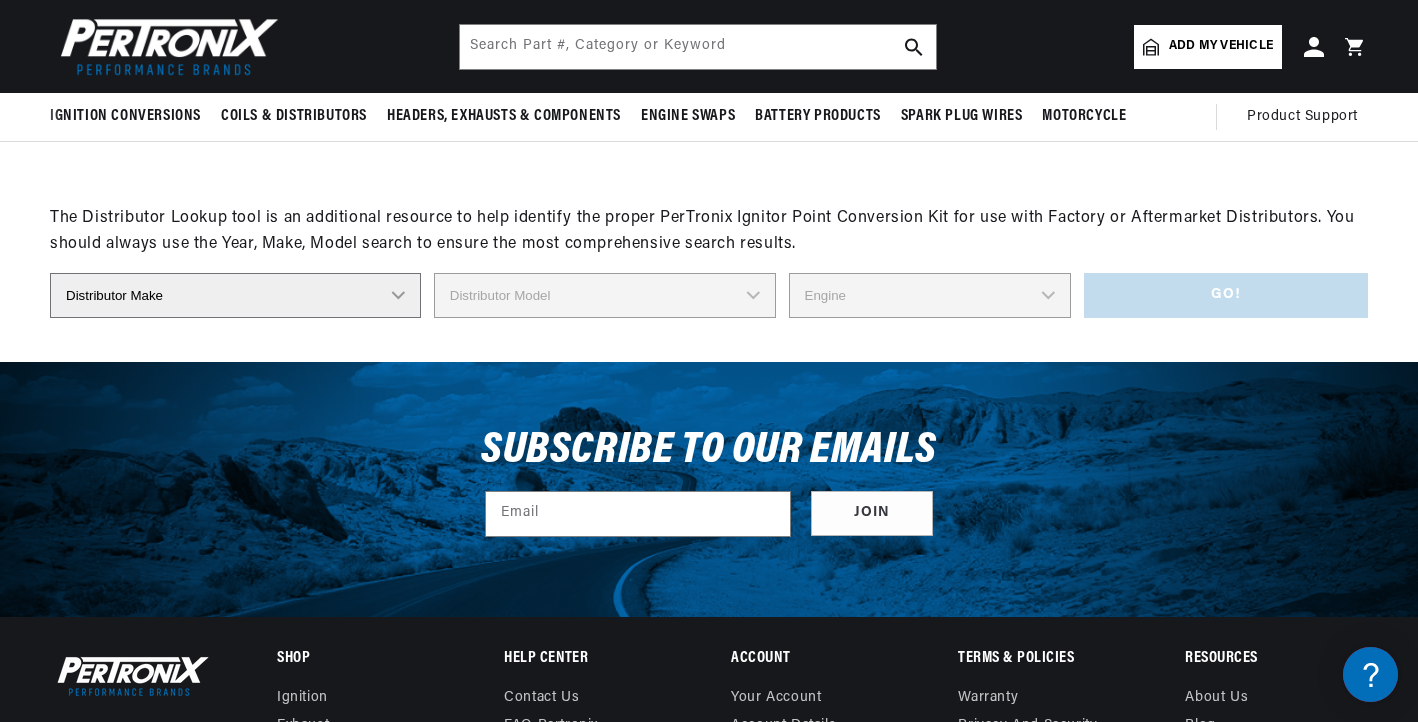 select on "Bosch" 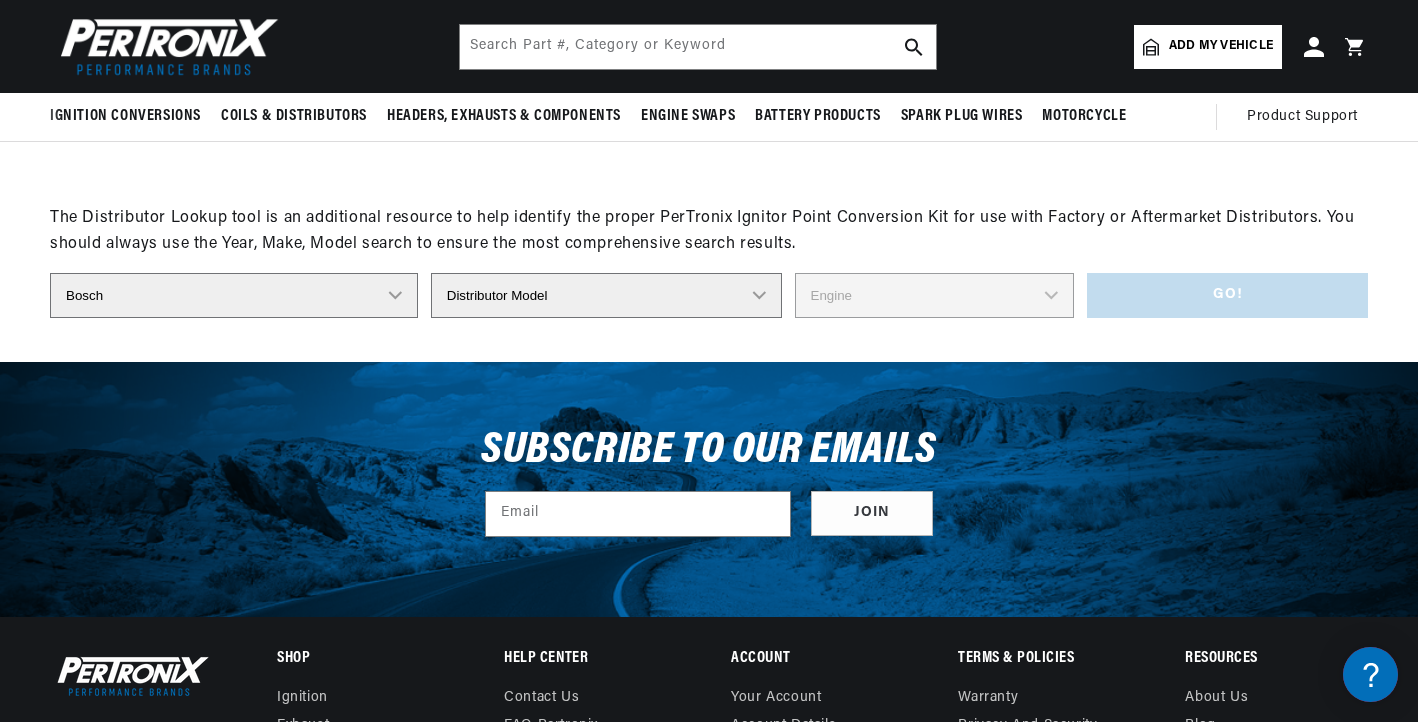 scroll, scrollTop: 0, scrollLeft: 747, axis: horizontal 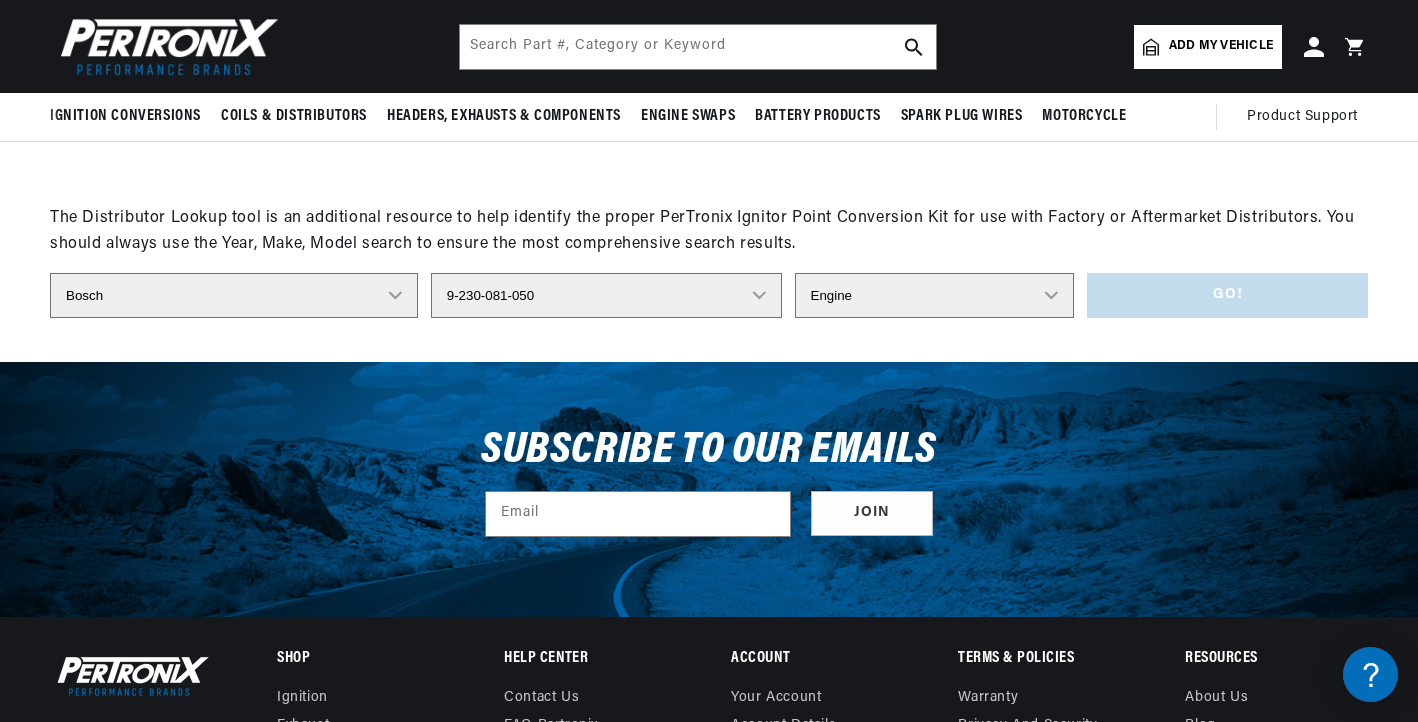 select on "4" 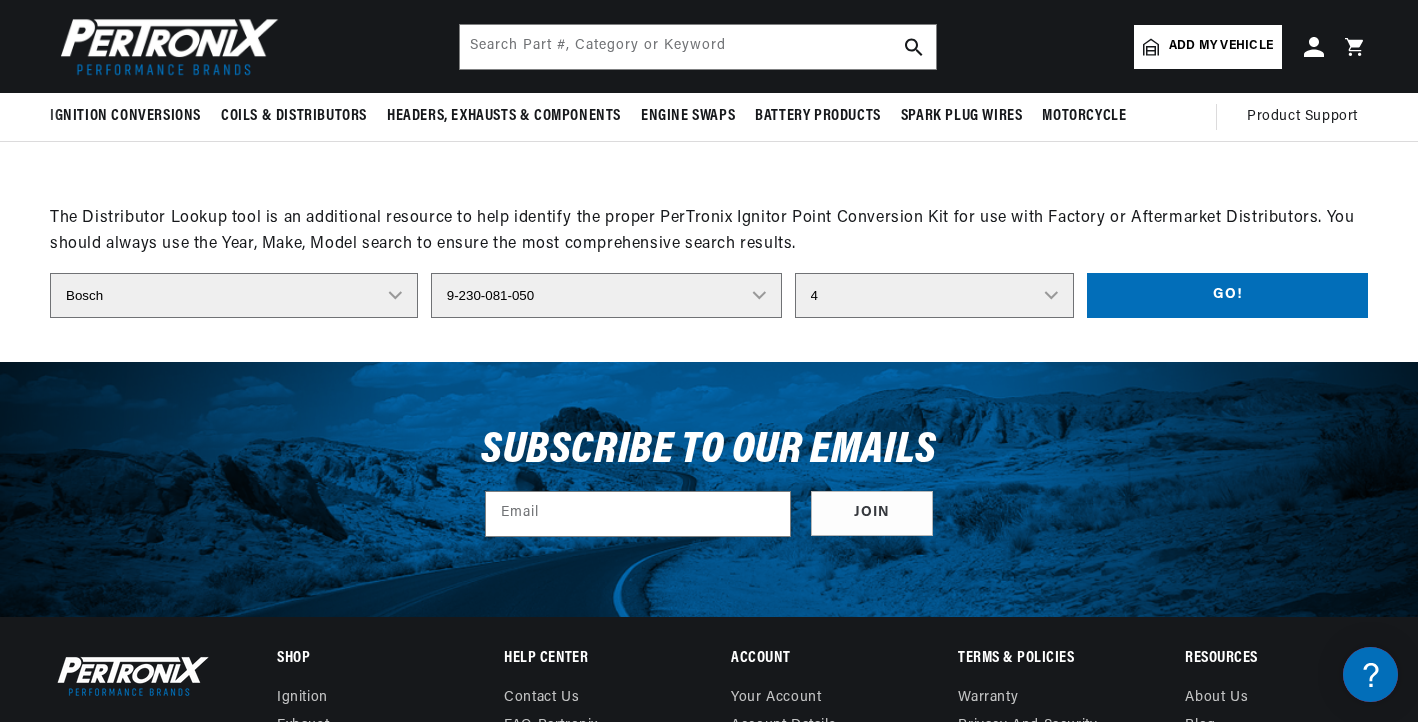 click on "Go!" at bounding box center [1227, 295] 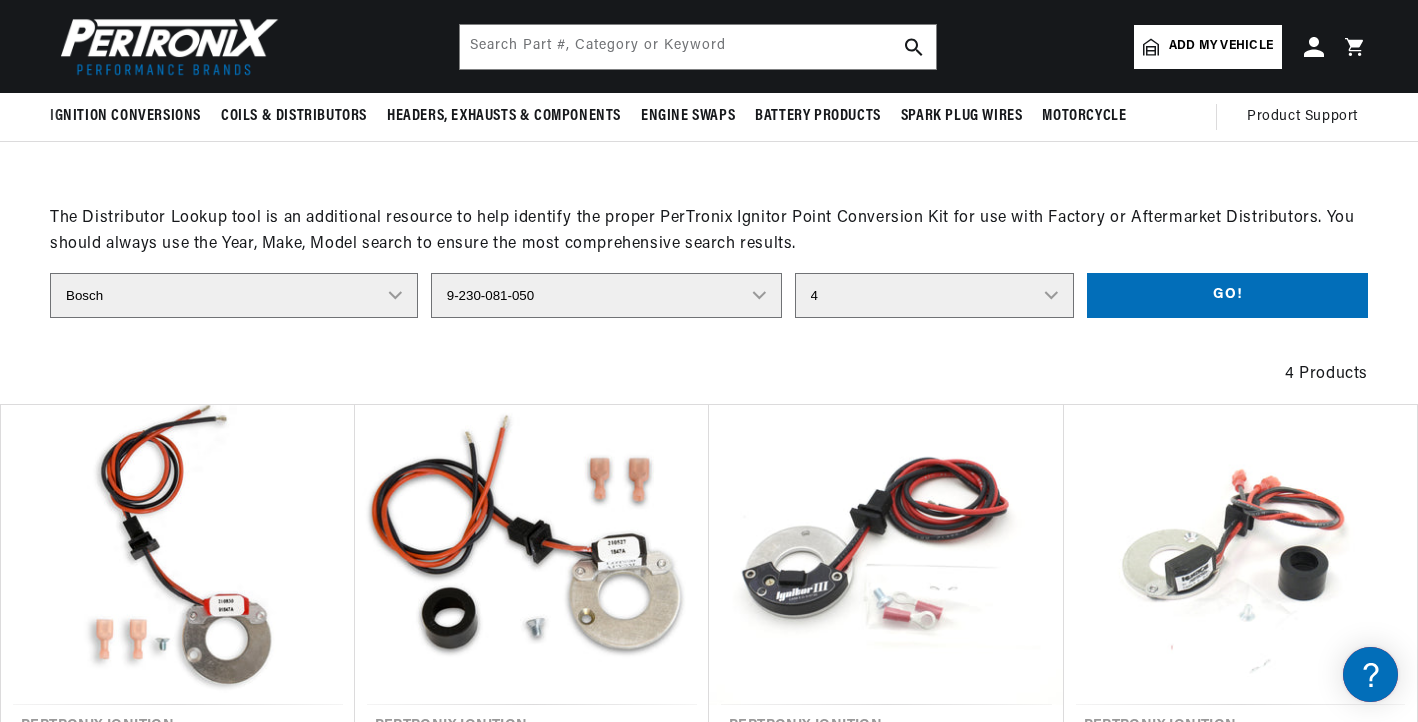 scroll, scrollTop: 0, scrollLeft: 747, axis: horizontal 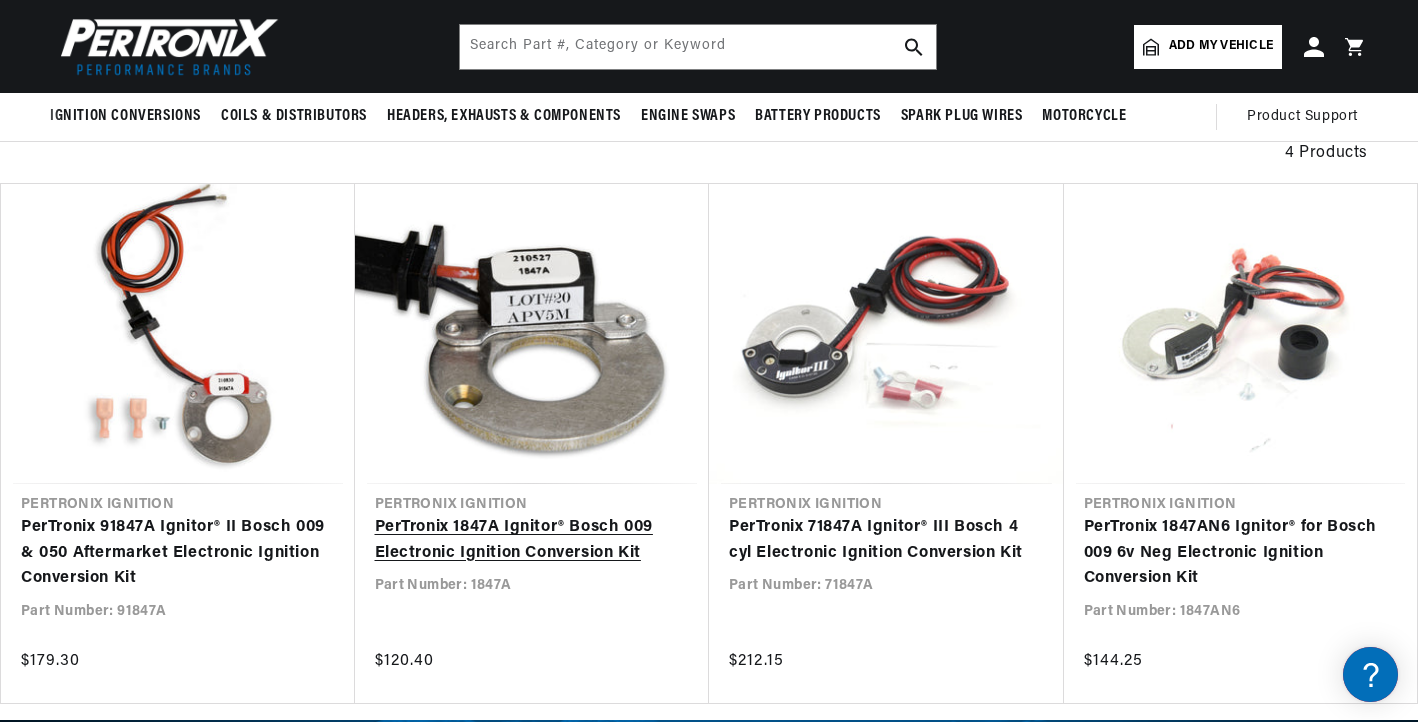click on "PerTronix 1847A Ignitor® Bosch 009 Electronic Ignition Conversion Kit" at bounding box center (532, 540) 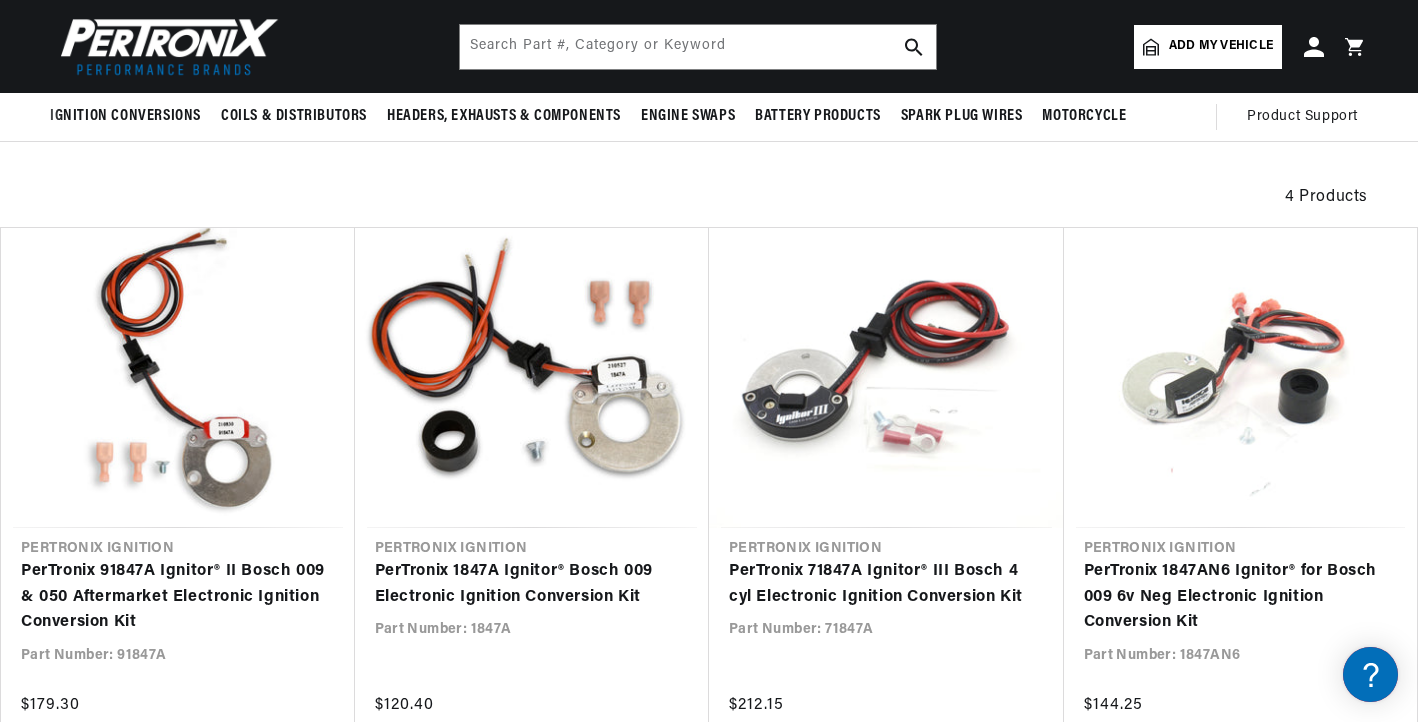 scroll, scrollTop: 2752, scrollLeft: 0, axis: vertical 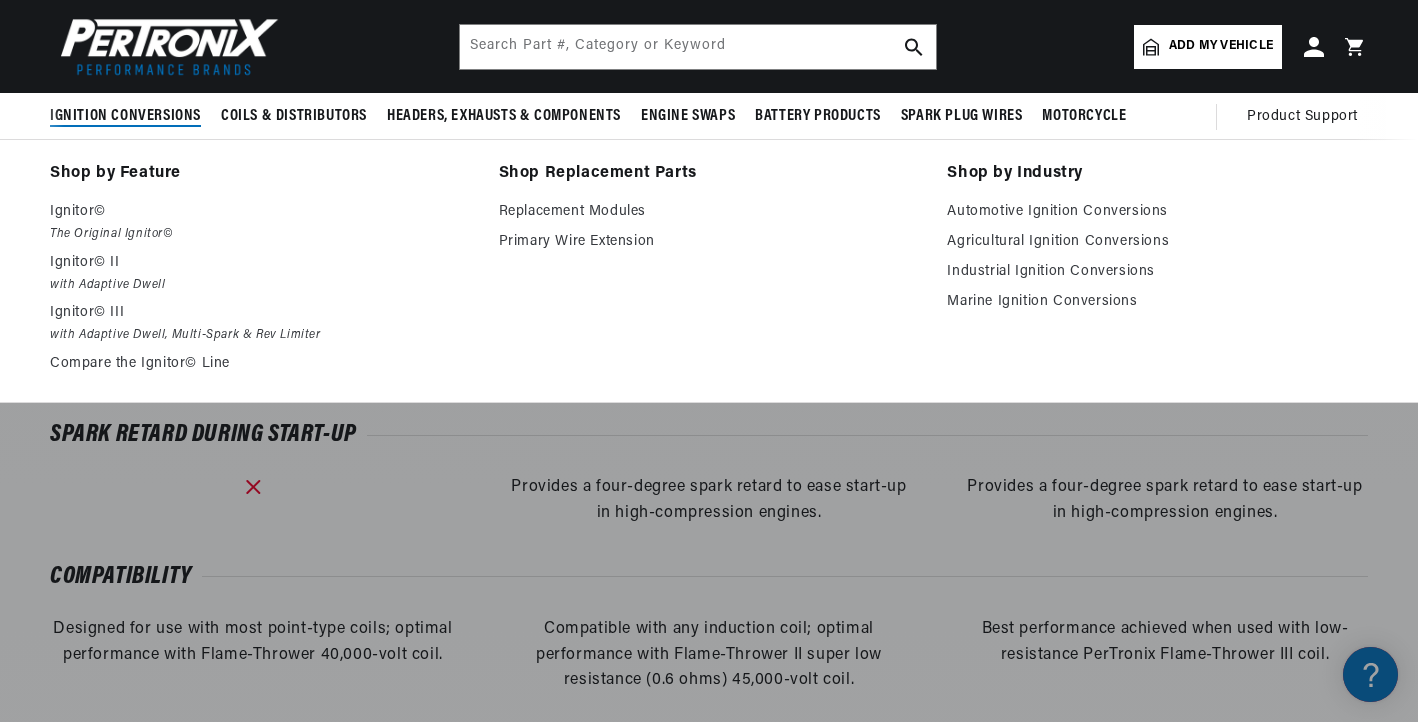 click on "Ignition Conversions" at bounding box center [125, 116] 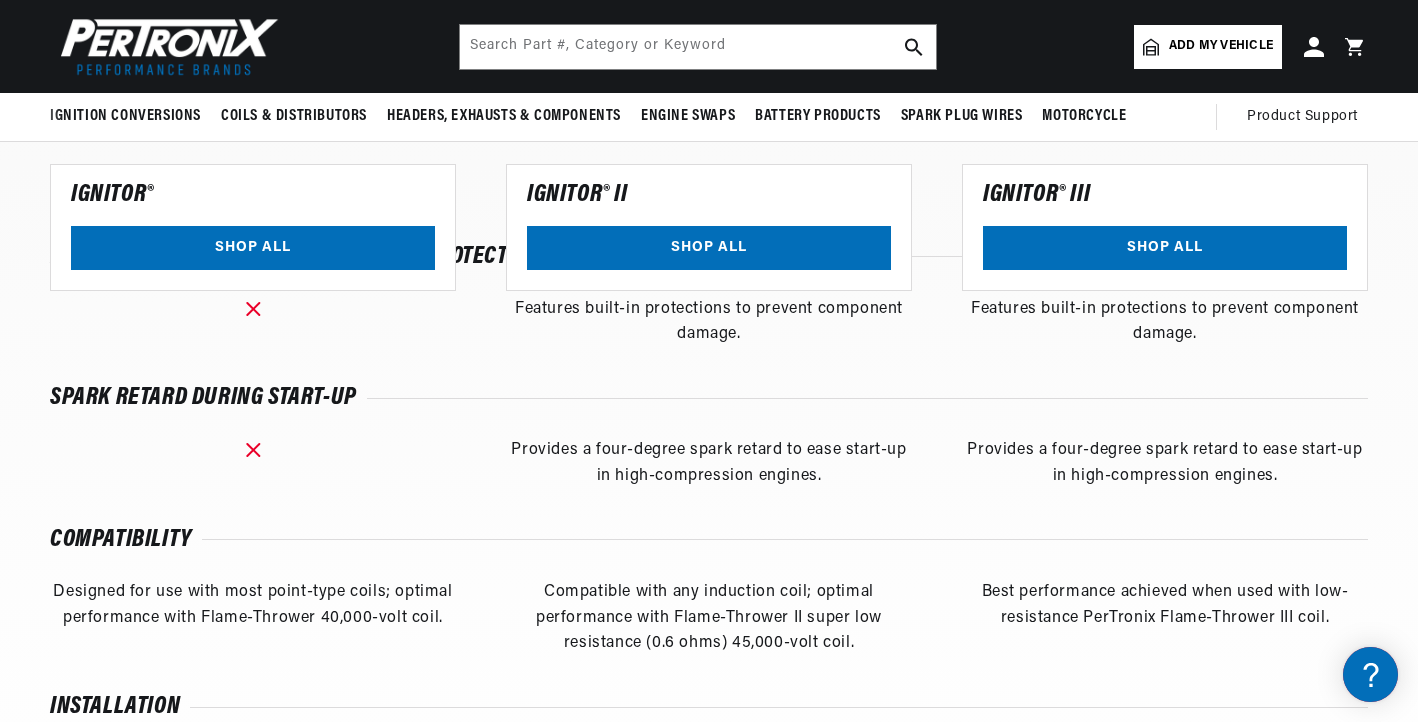 scroll, scrollTop: 1741, scrollLeft: 0, axis: vertical 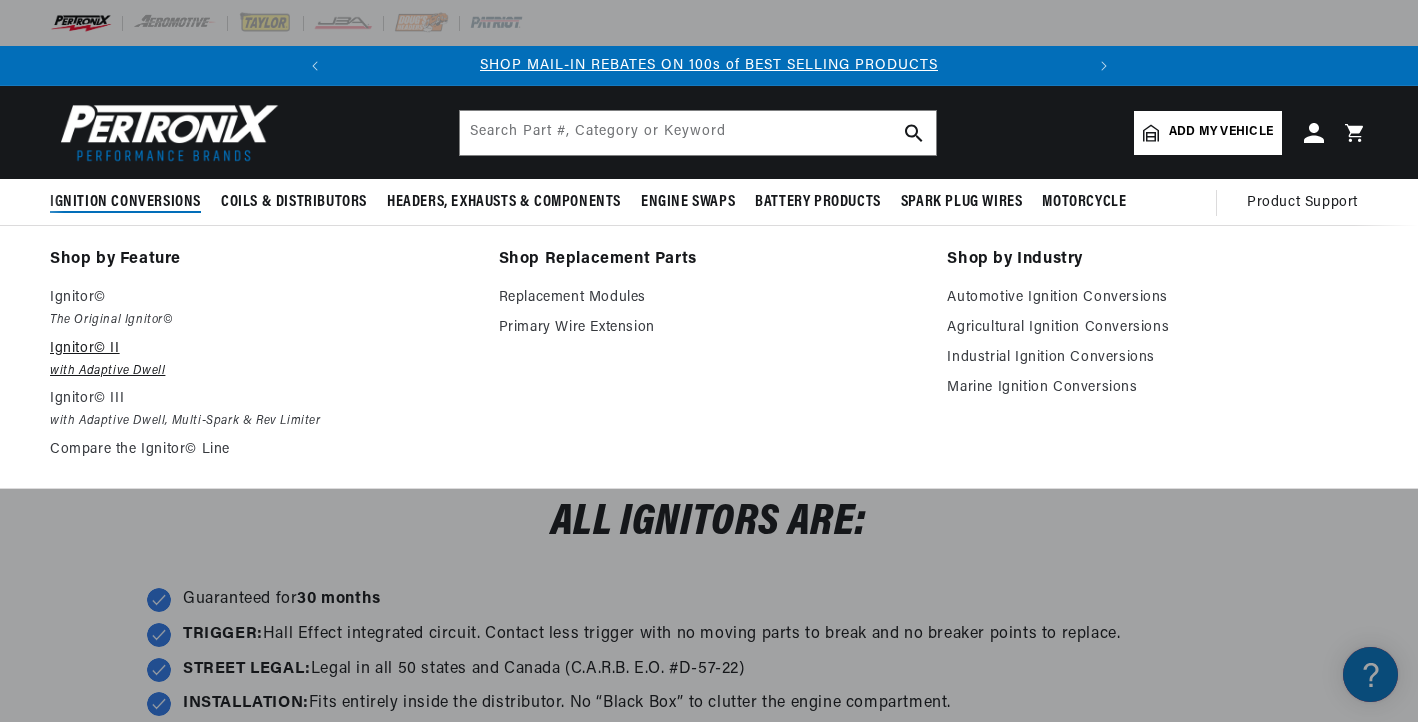 click on "with Adaptive Dwell" at bounding box center [260, 371] 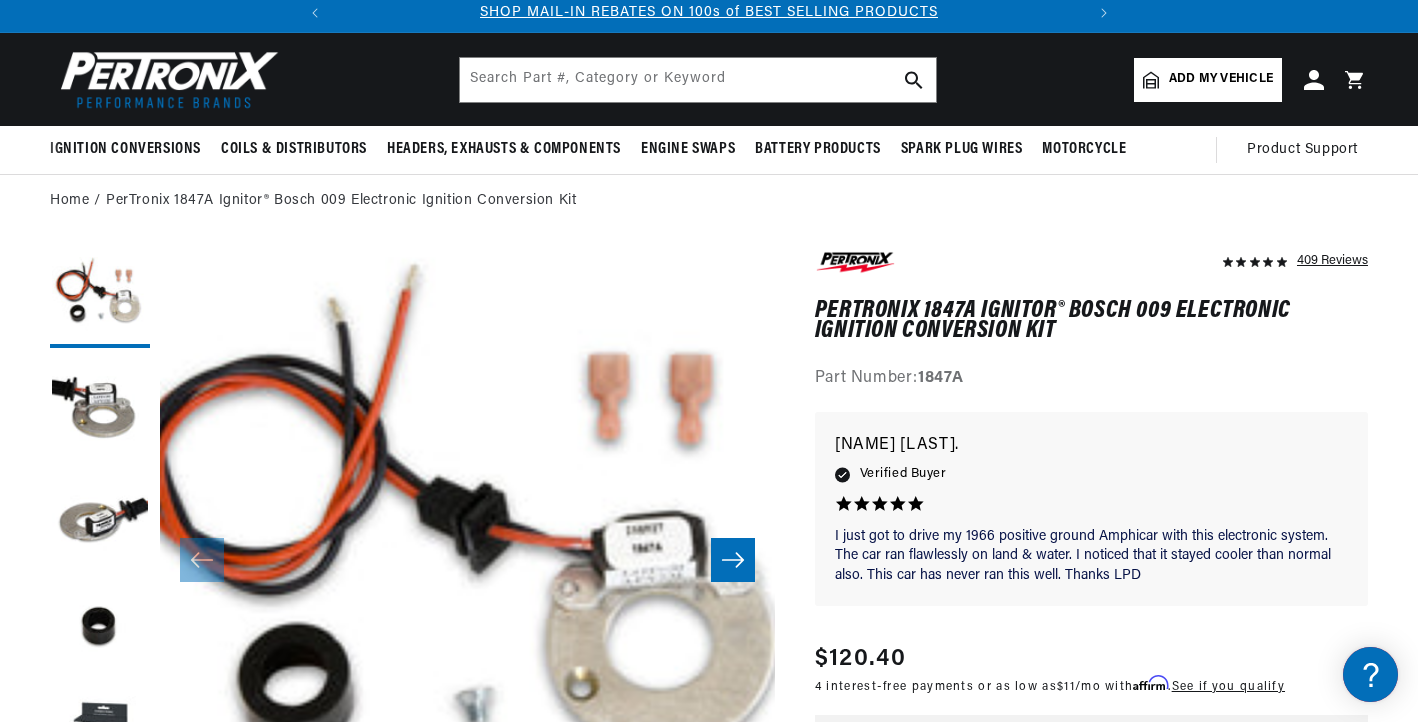 scroll, scrollTop: 138, scrollLeft: 0, axis: vertical 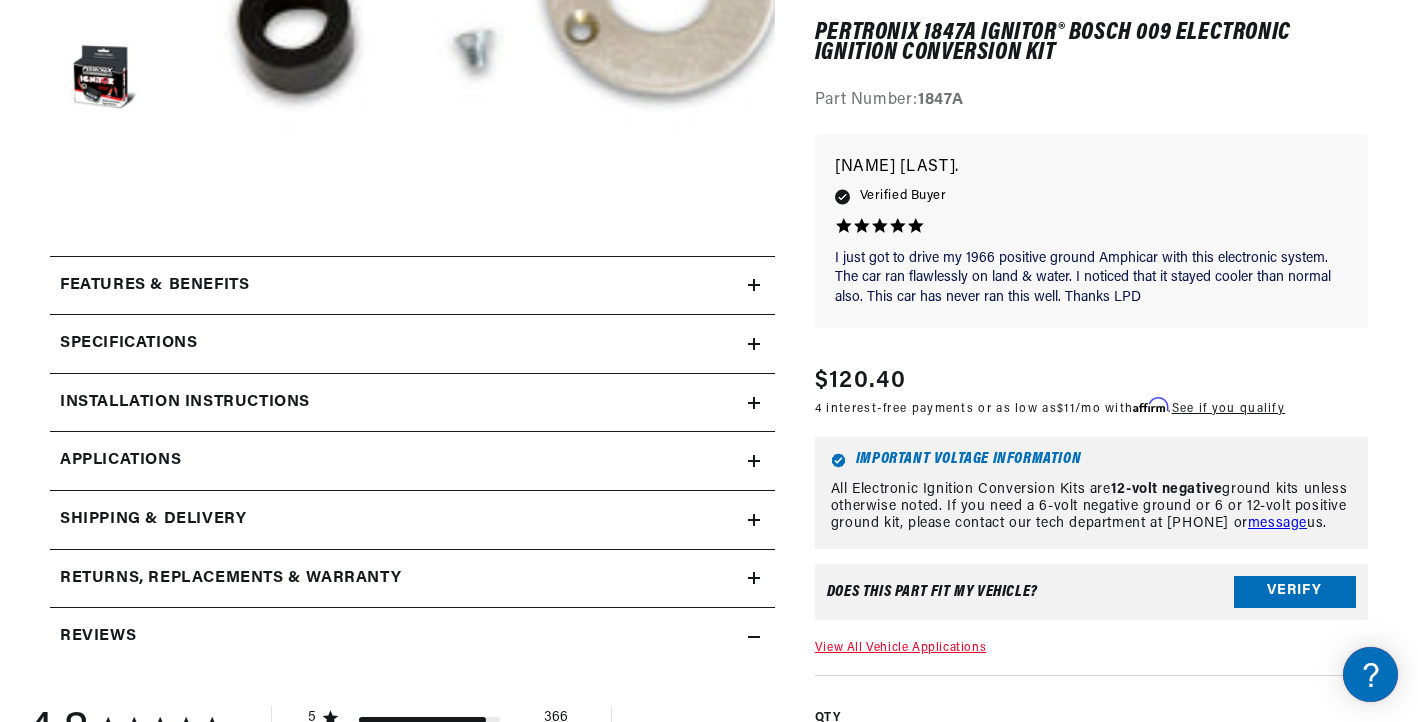 click 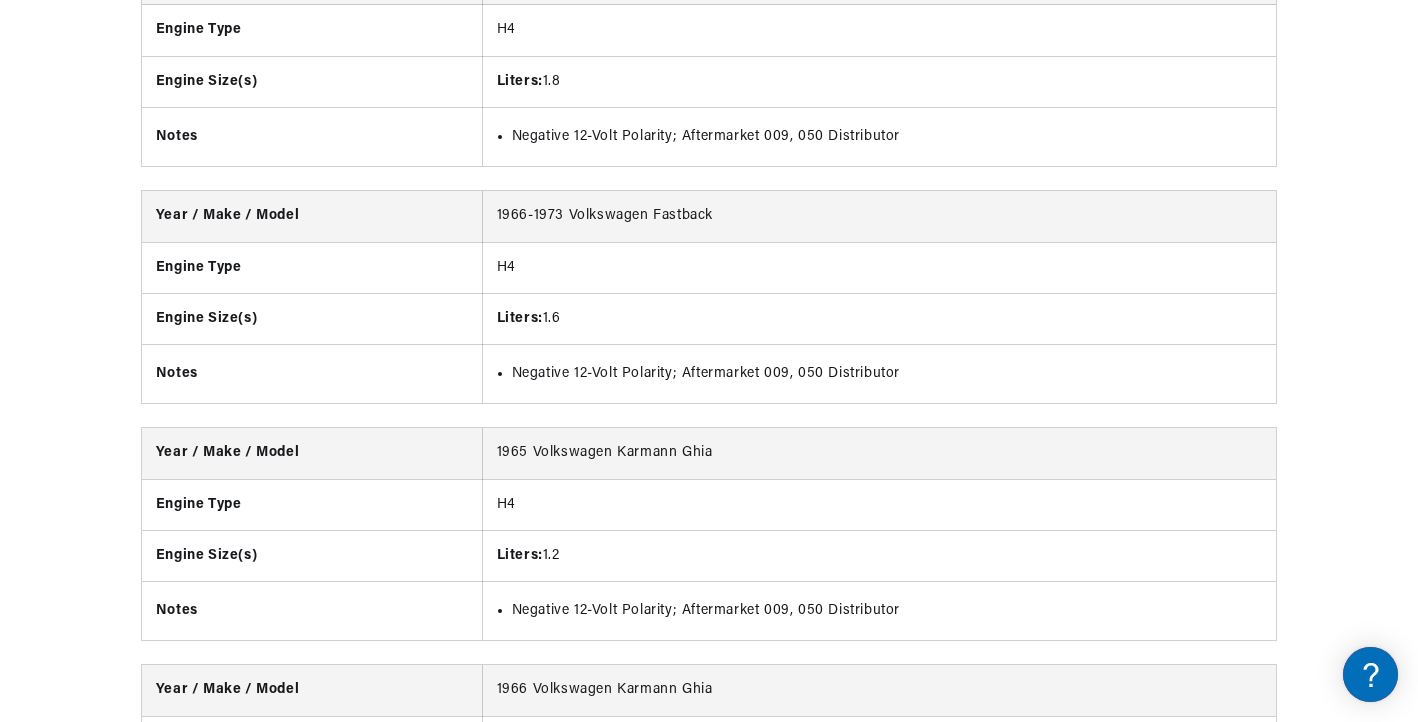 scroll, scrollTop: 0, scrollLeft: 747, axis: horizontal 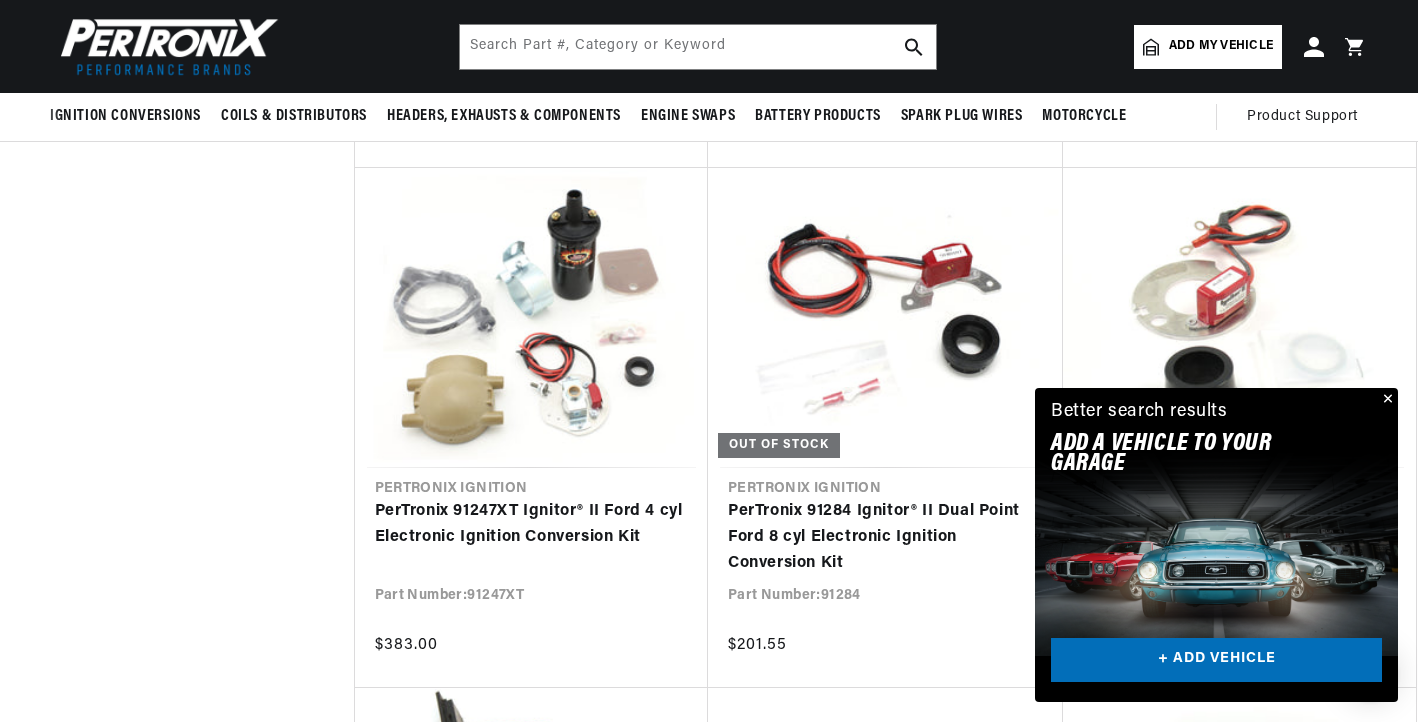 click on "Add my vehicle" at bounding box center (1221, 46) 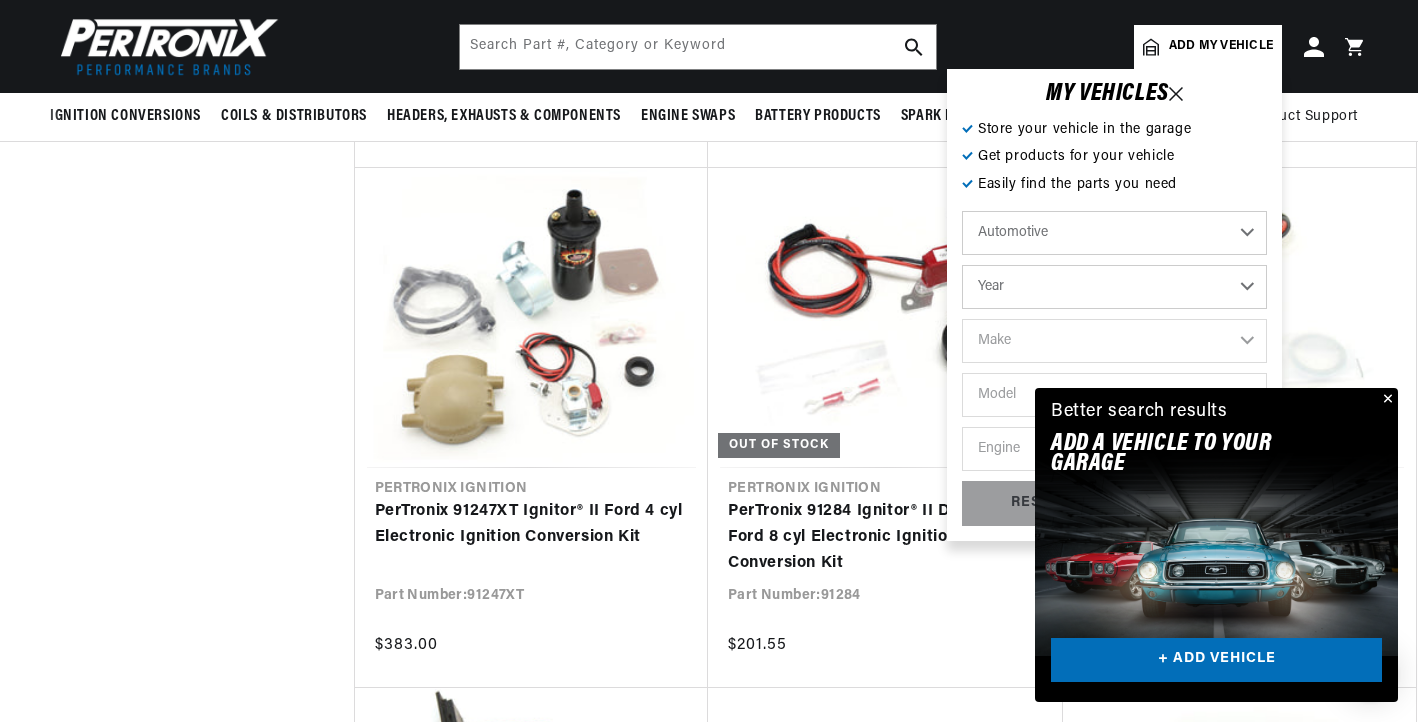 scroll, scrollTop: 0, scrollLeft: 747, axis: horizontal 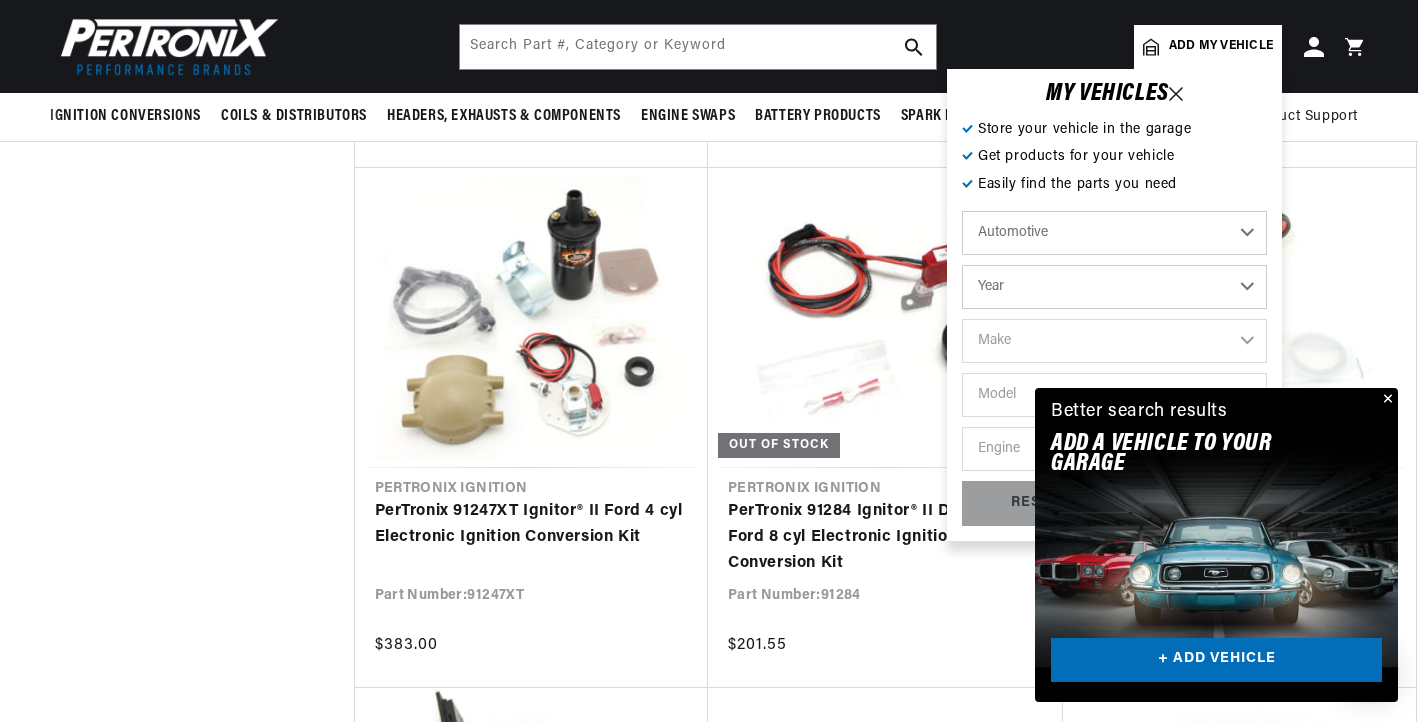 select on "1967" 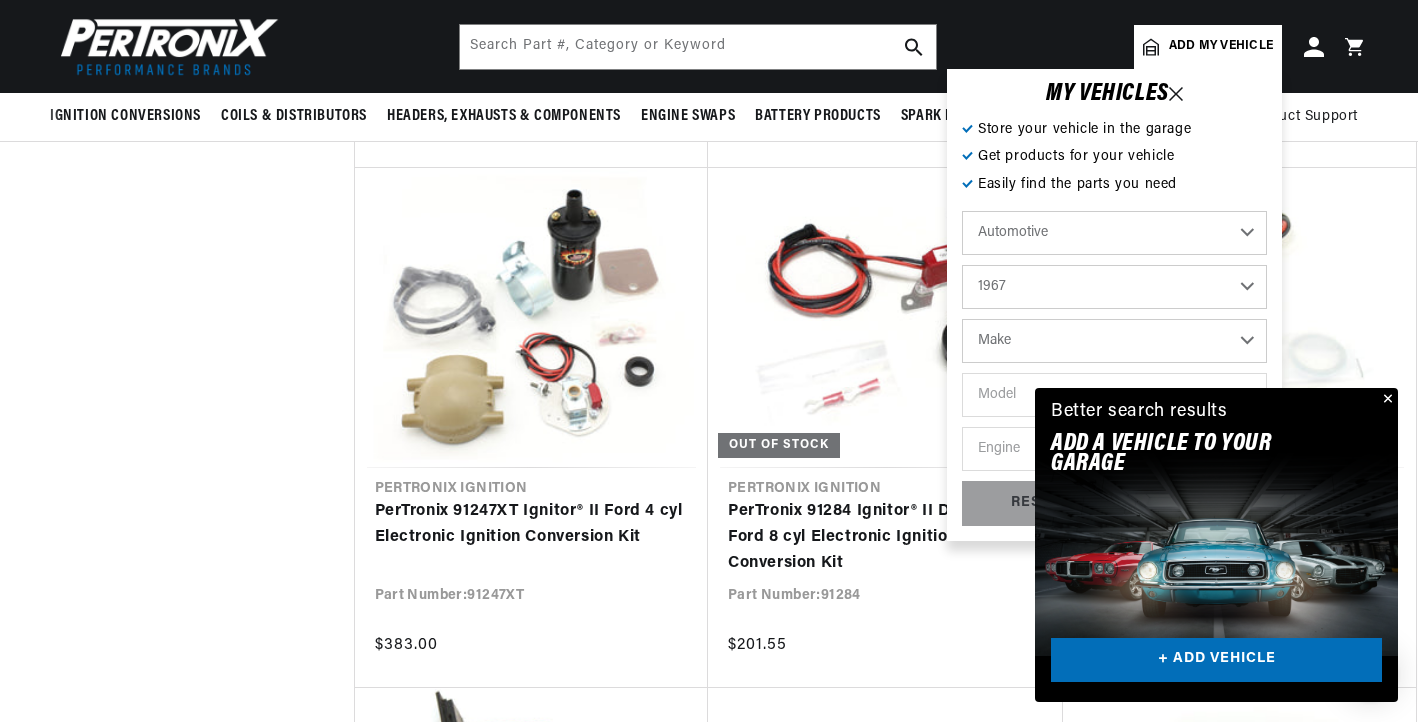 scroll, scrollTop: 0, scrollLeft: 747, axis: horizontal 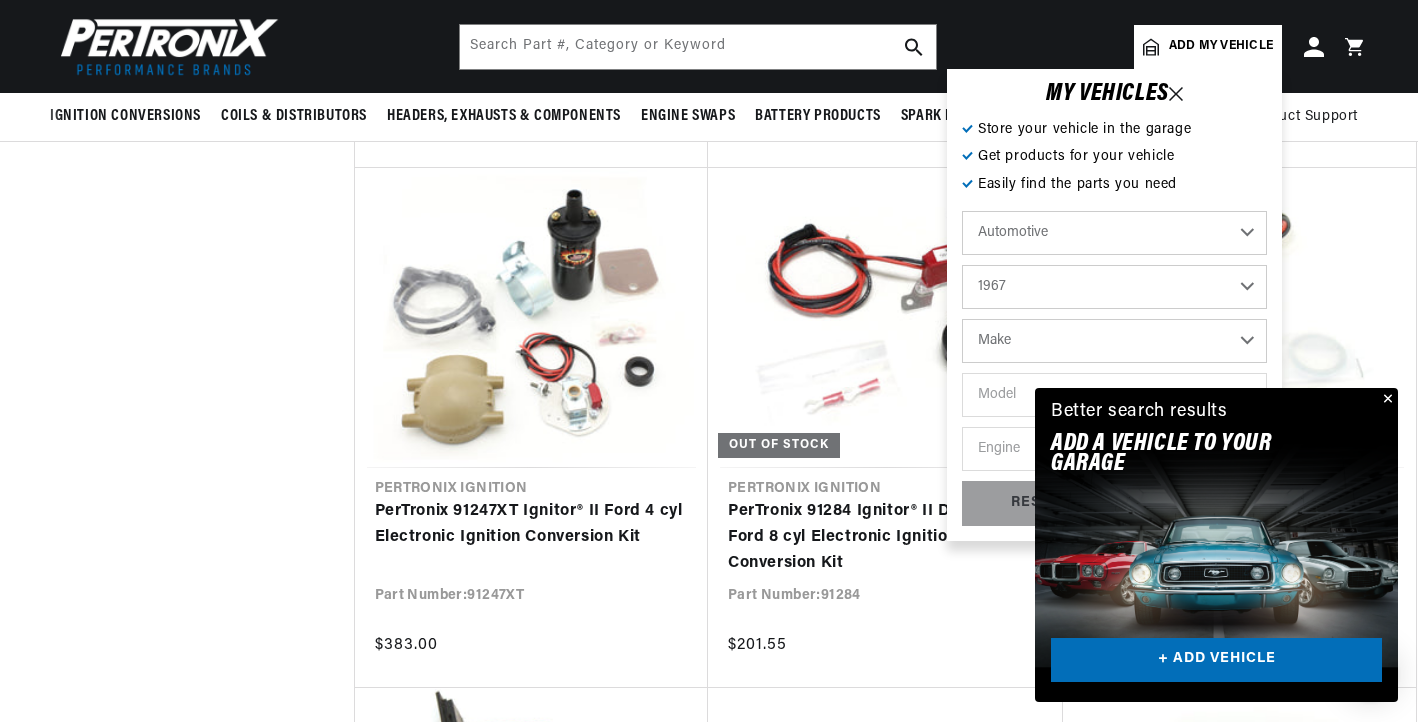 select on "Porsche" 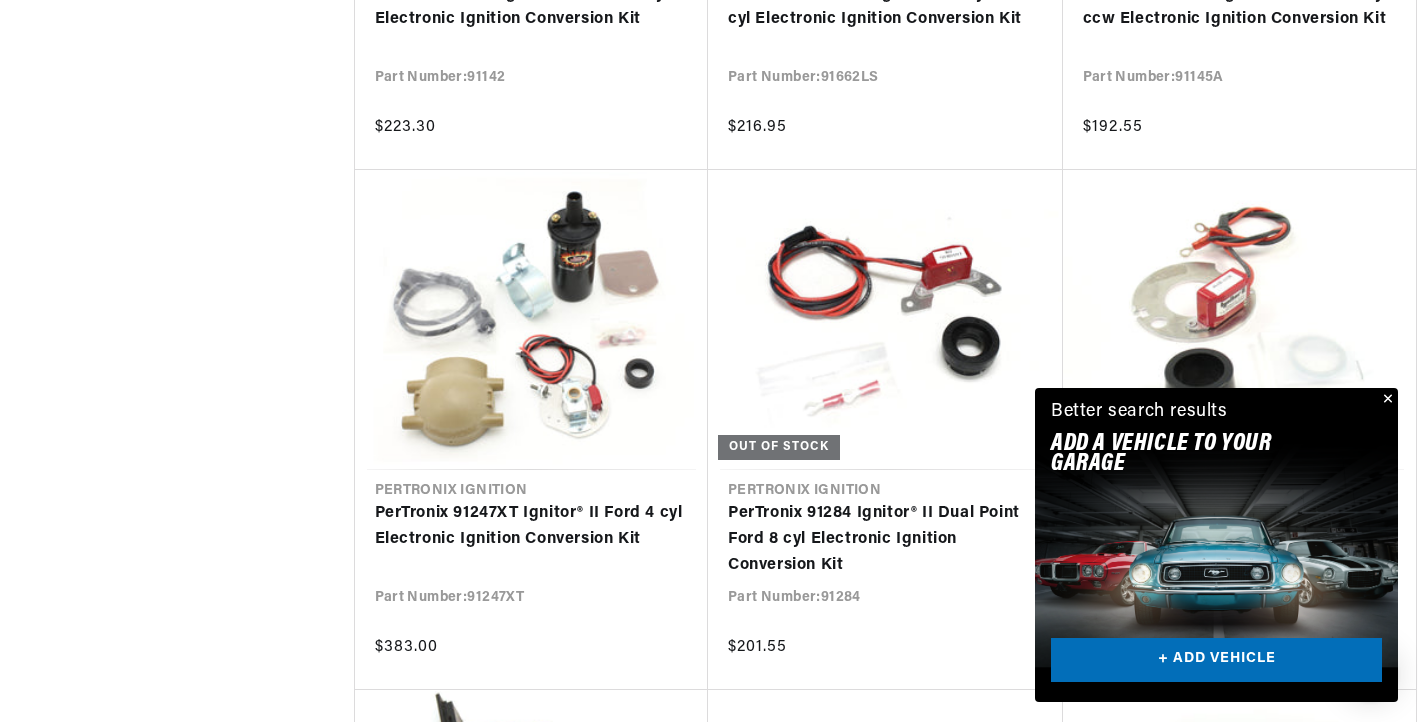 scroll, scrollTop: 3609, scrollLeft: 0, axis: vertical 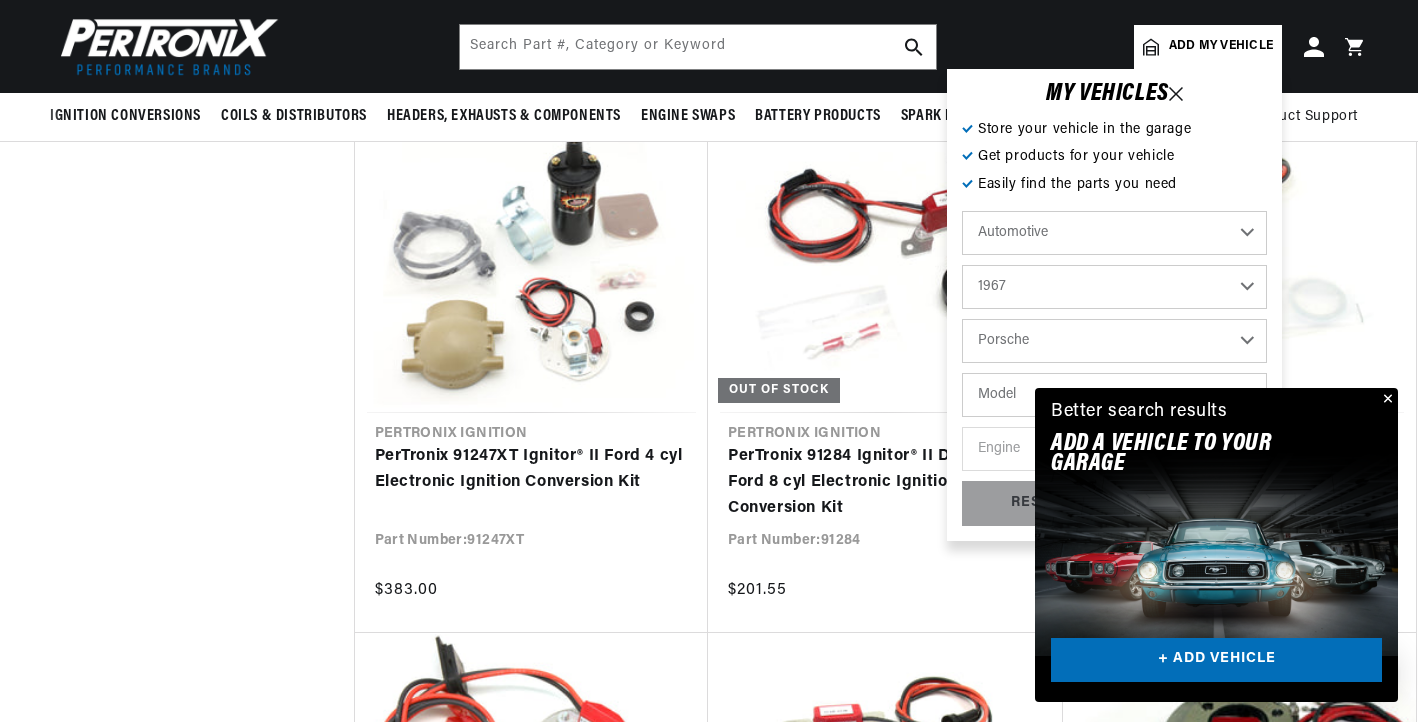click at bounding box center [1386, 400] 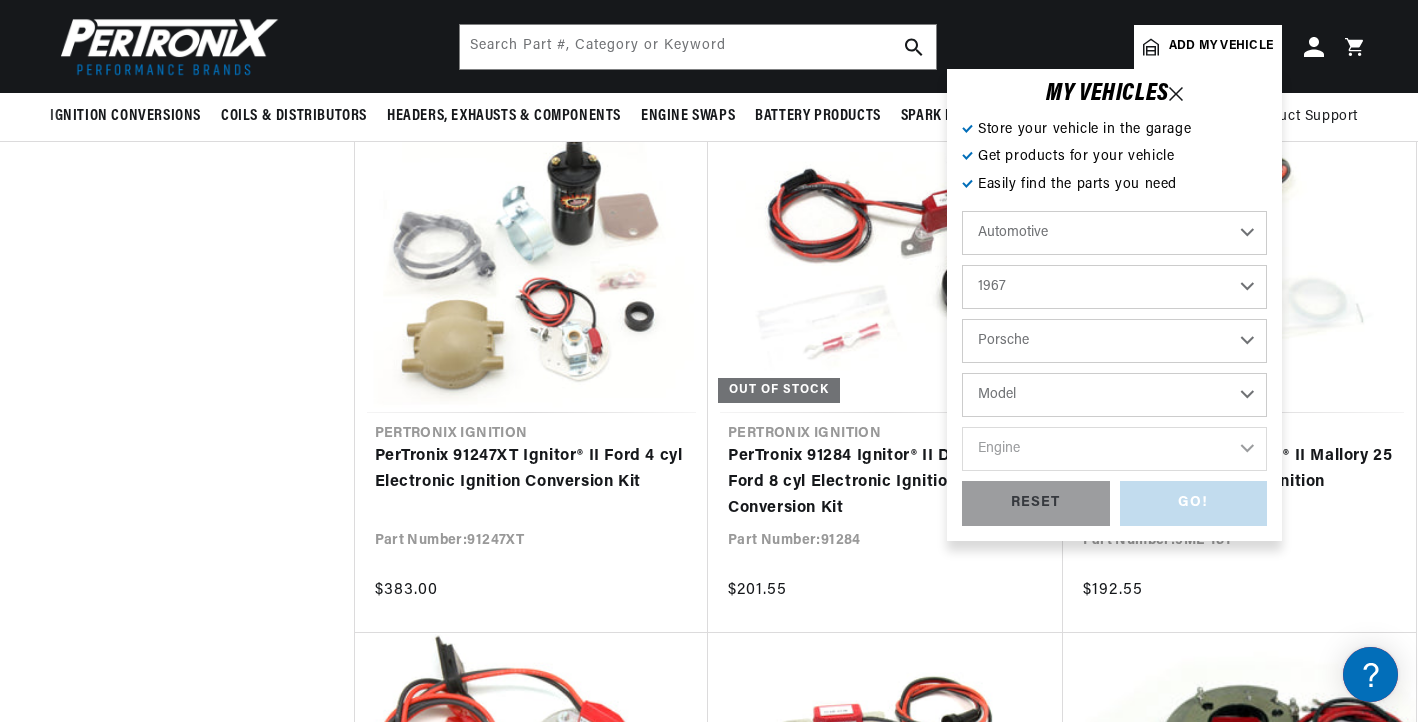 select on "912" 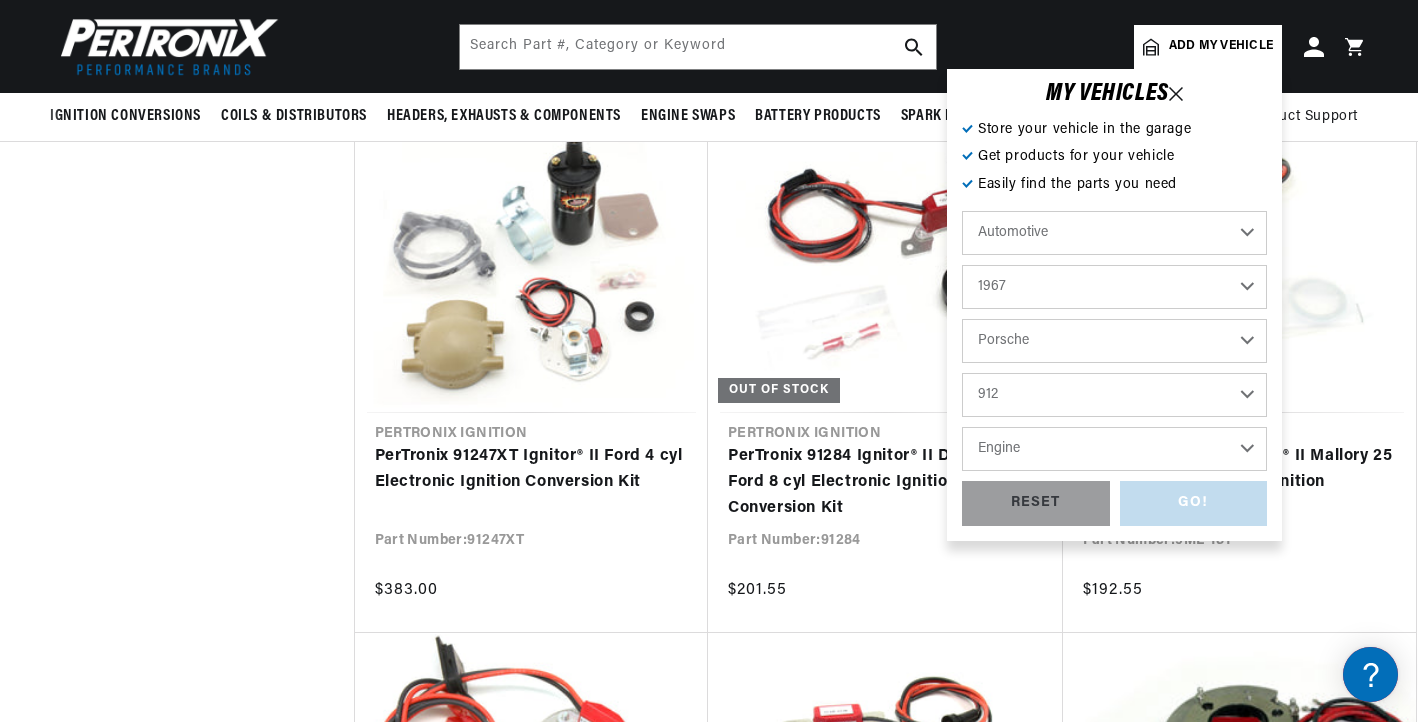 scroll, scrollTop: 0, scrollLeft: 0, axis: both 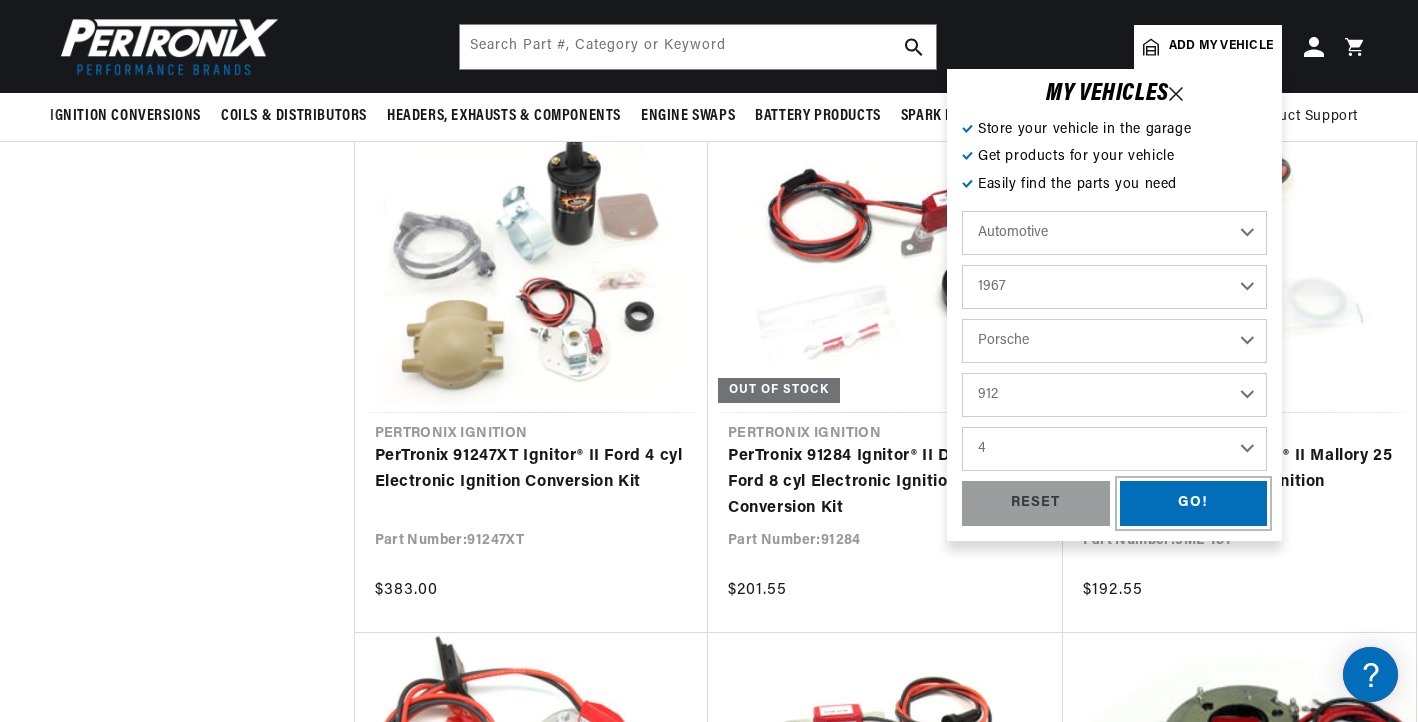 click on "GO!" at bounding box center (1194, 503) 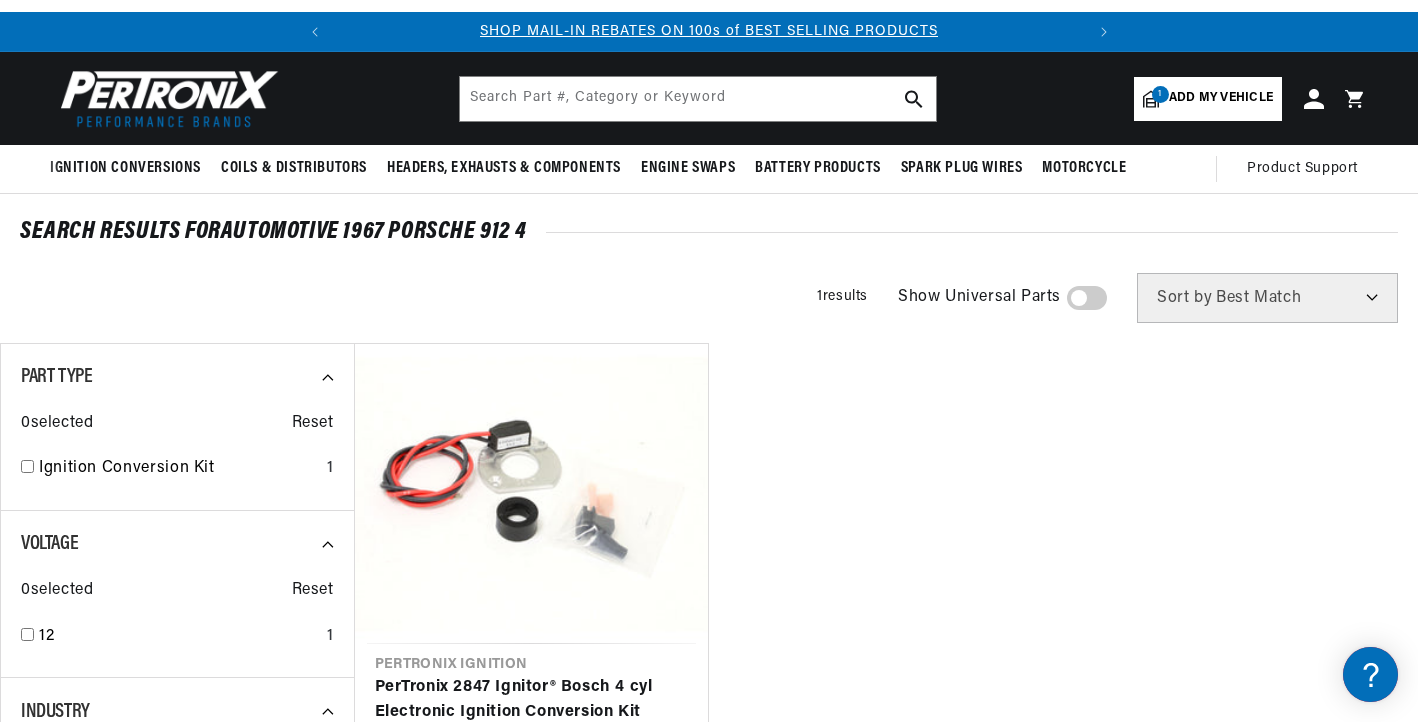 scroll, scrollTop: 97, scrollLeft: 0, axis: vertical 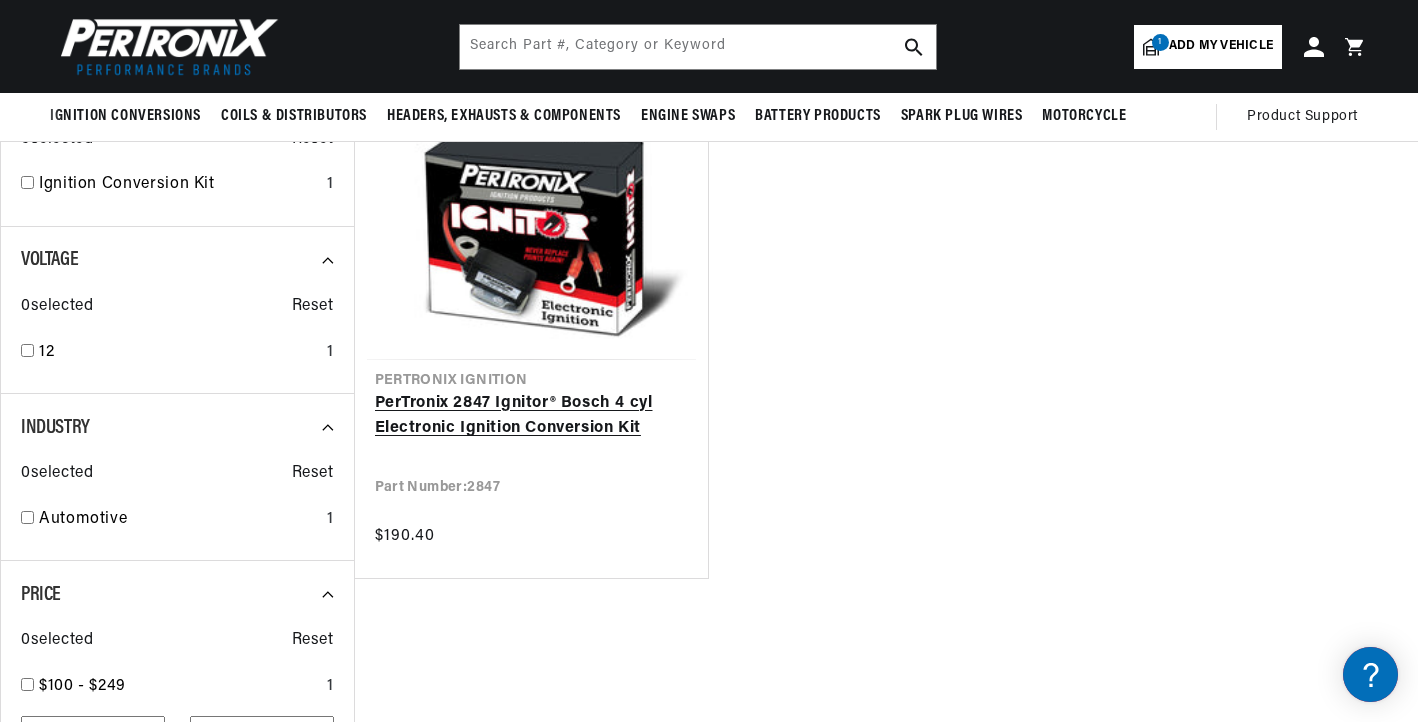 click on "PerTronix 2847 Ignitor® Bosch 4 cyl Electronic Ignition Conversion Kit" at bounding box center [532, 416] 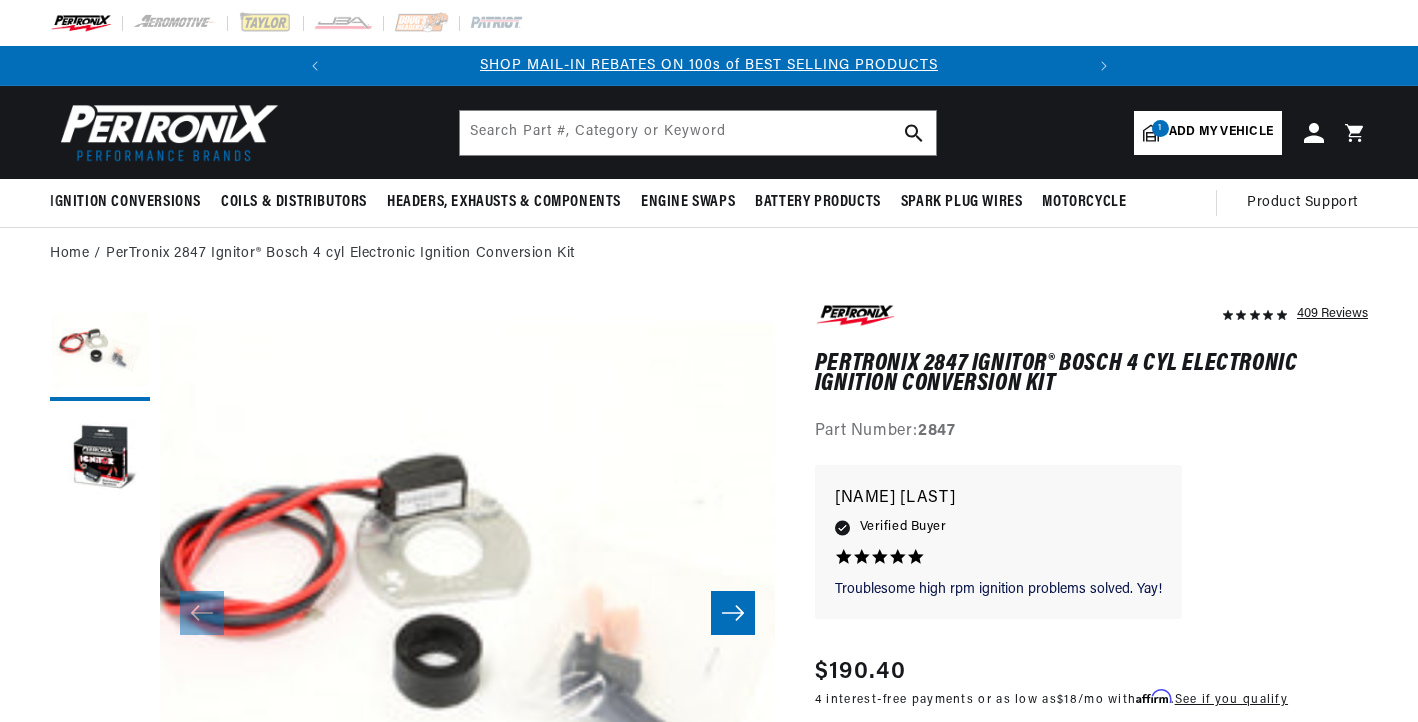 scroll, scrollTop: 0, scrollLeft: 0, axis: both 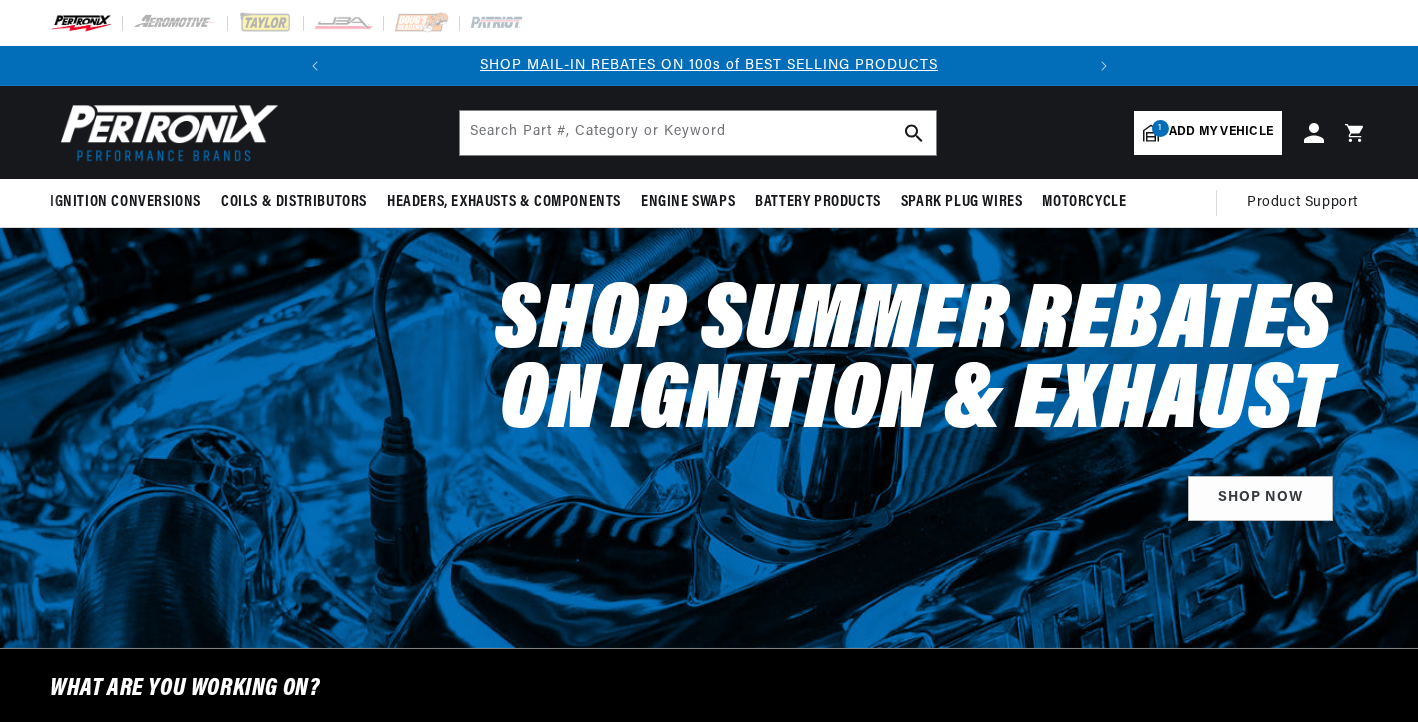 select on "1967" 